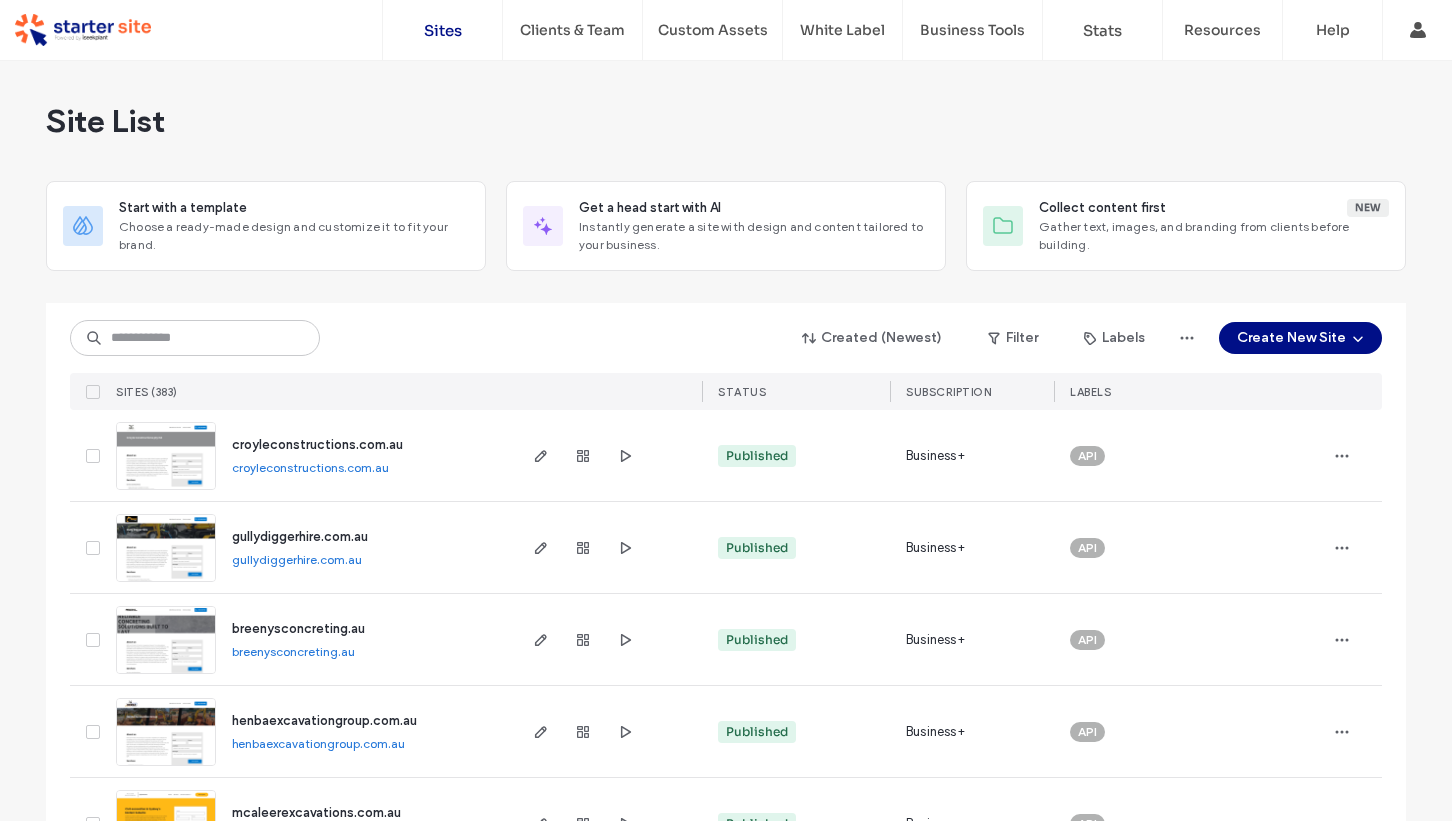 click on "Team Permissions" at bounding box center [577, 123] 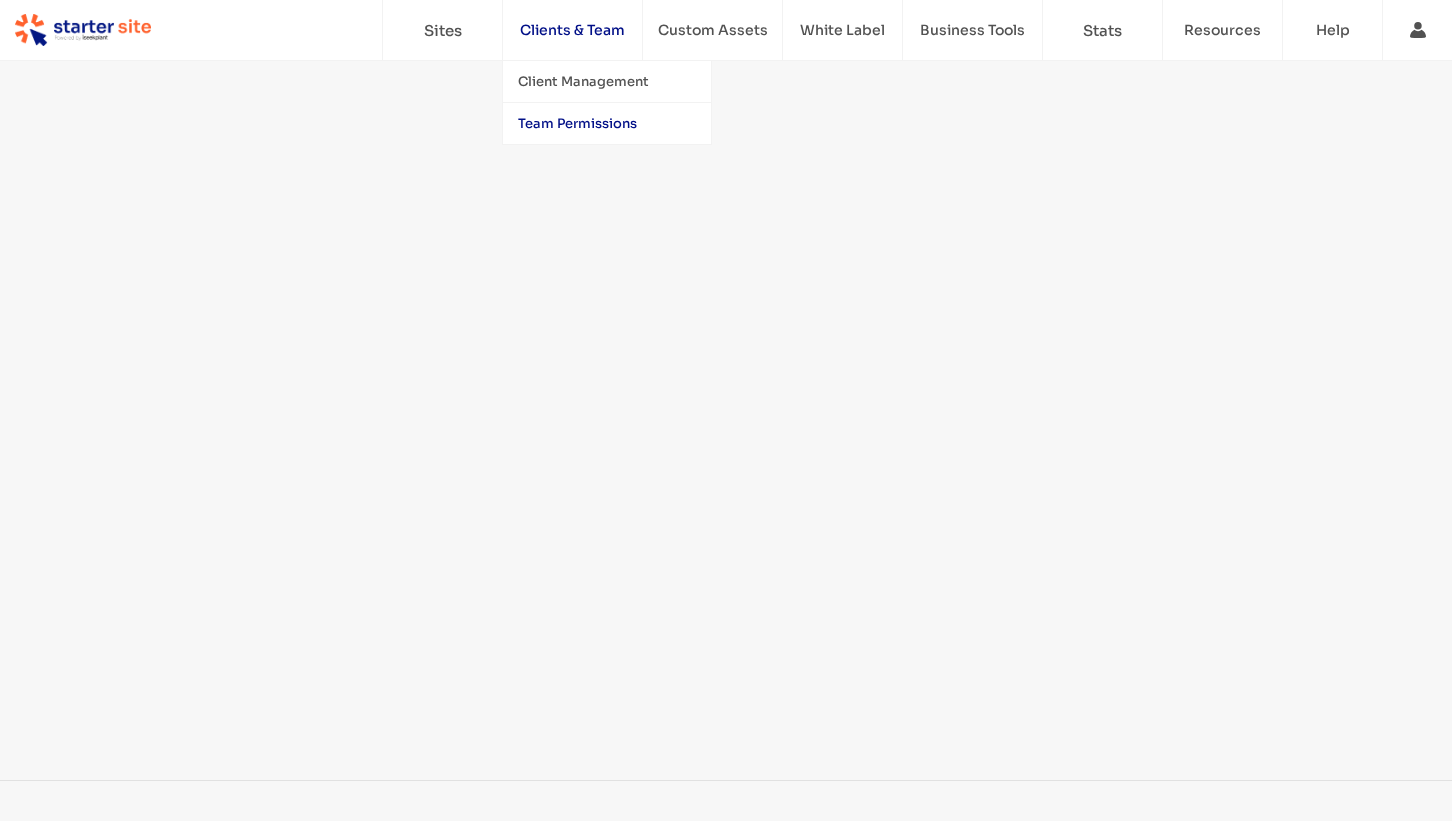 scroll, scrollTop: 0, scrollLeft: 0, axis: both 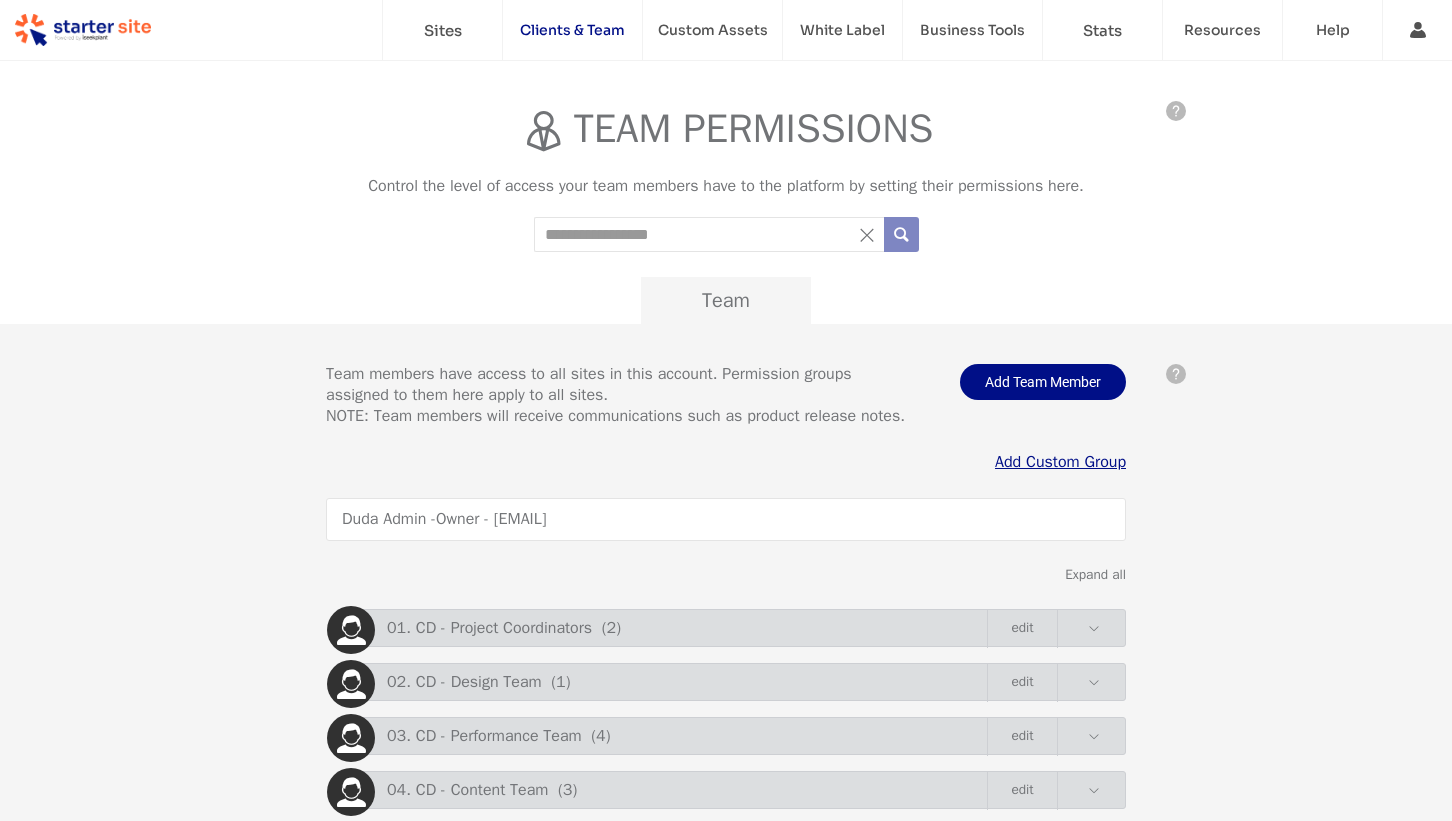 click on "Search term" 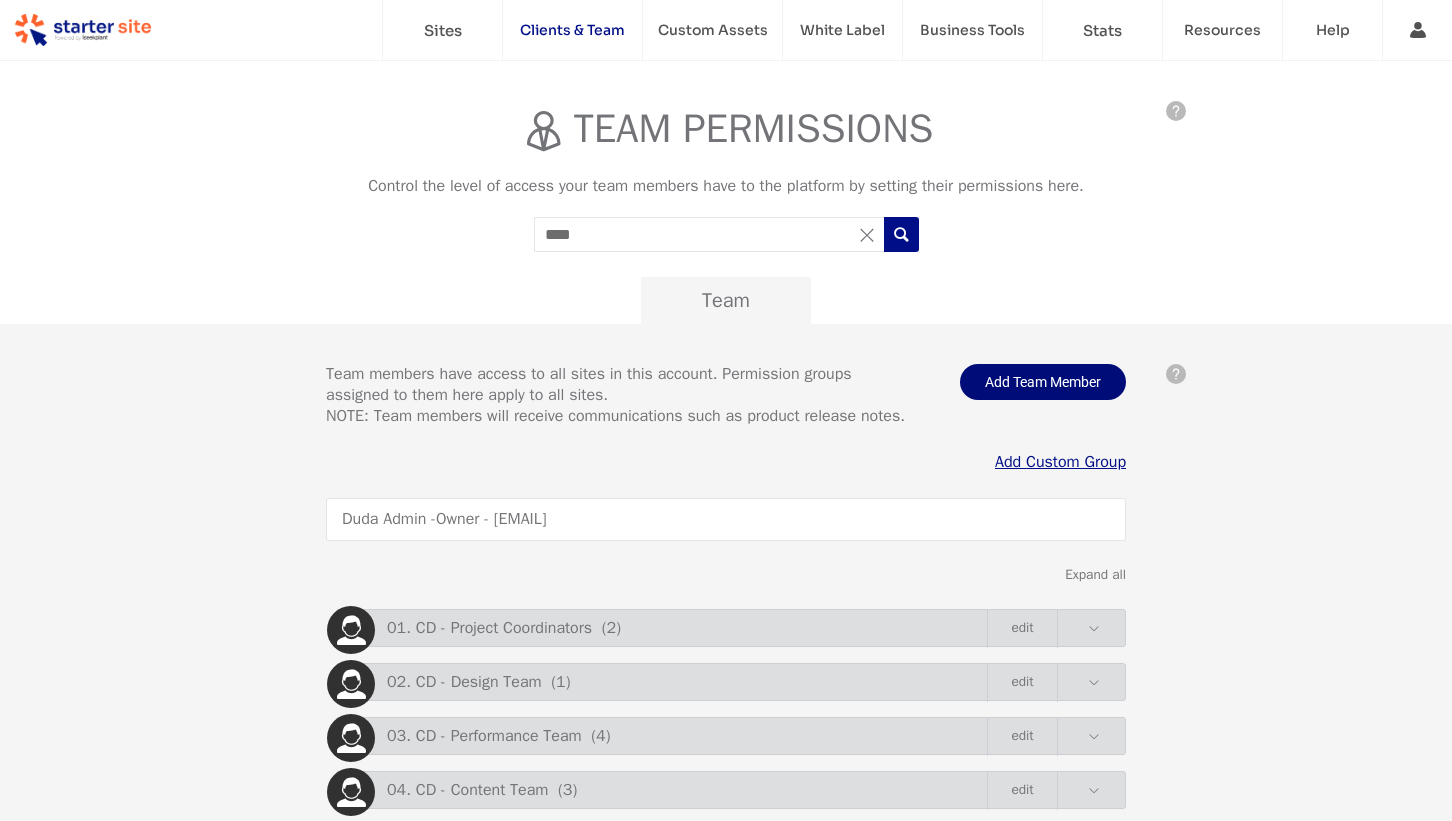 type on "****" 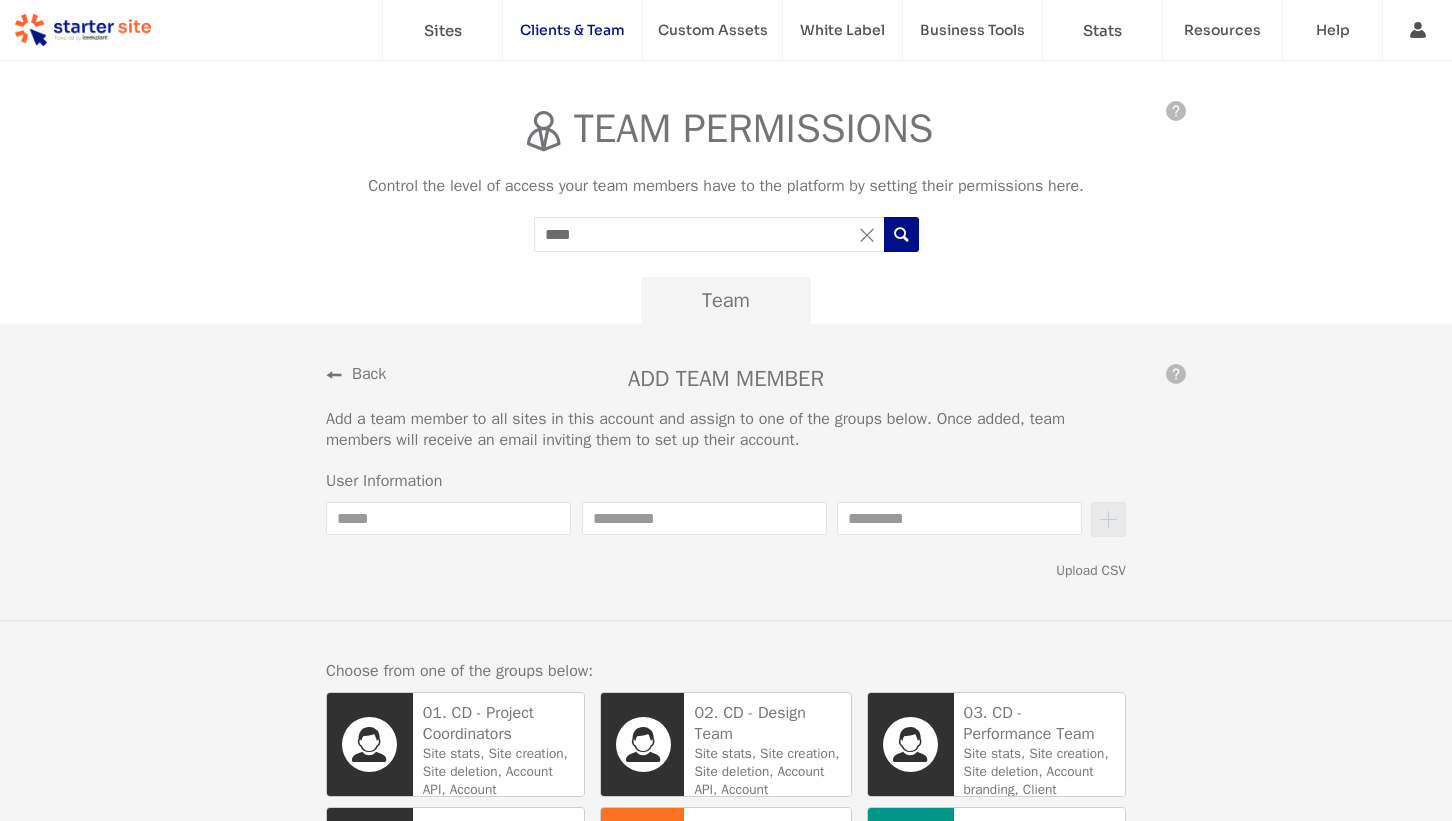 click on "Email" 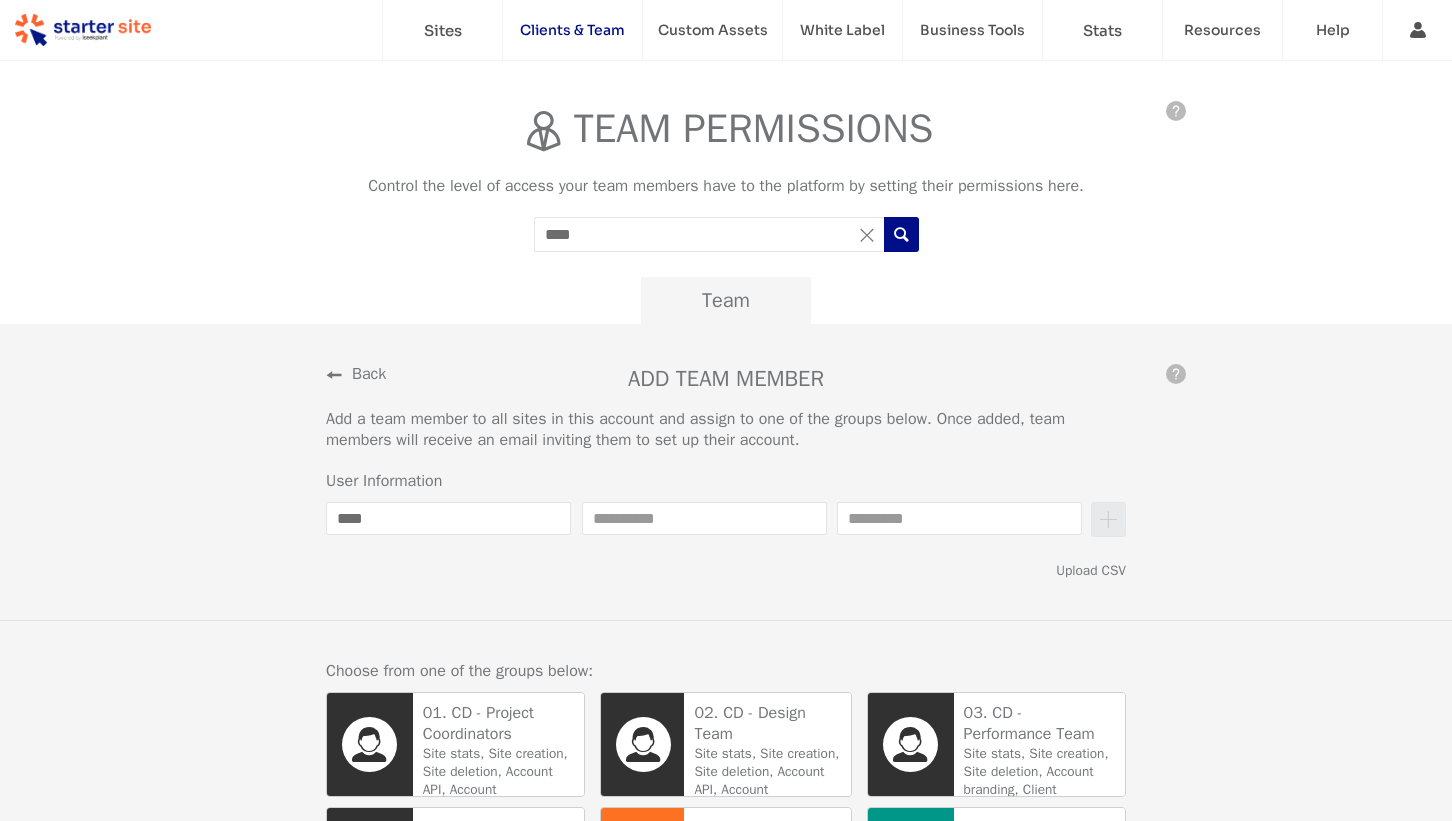 type on "****" 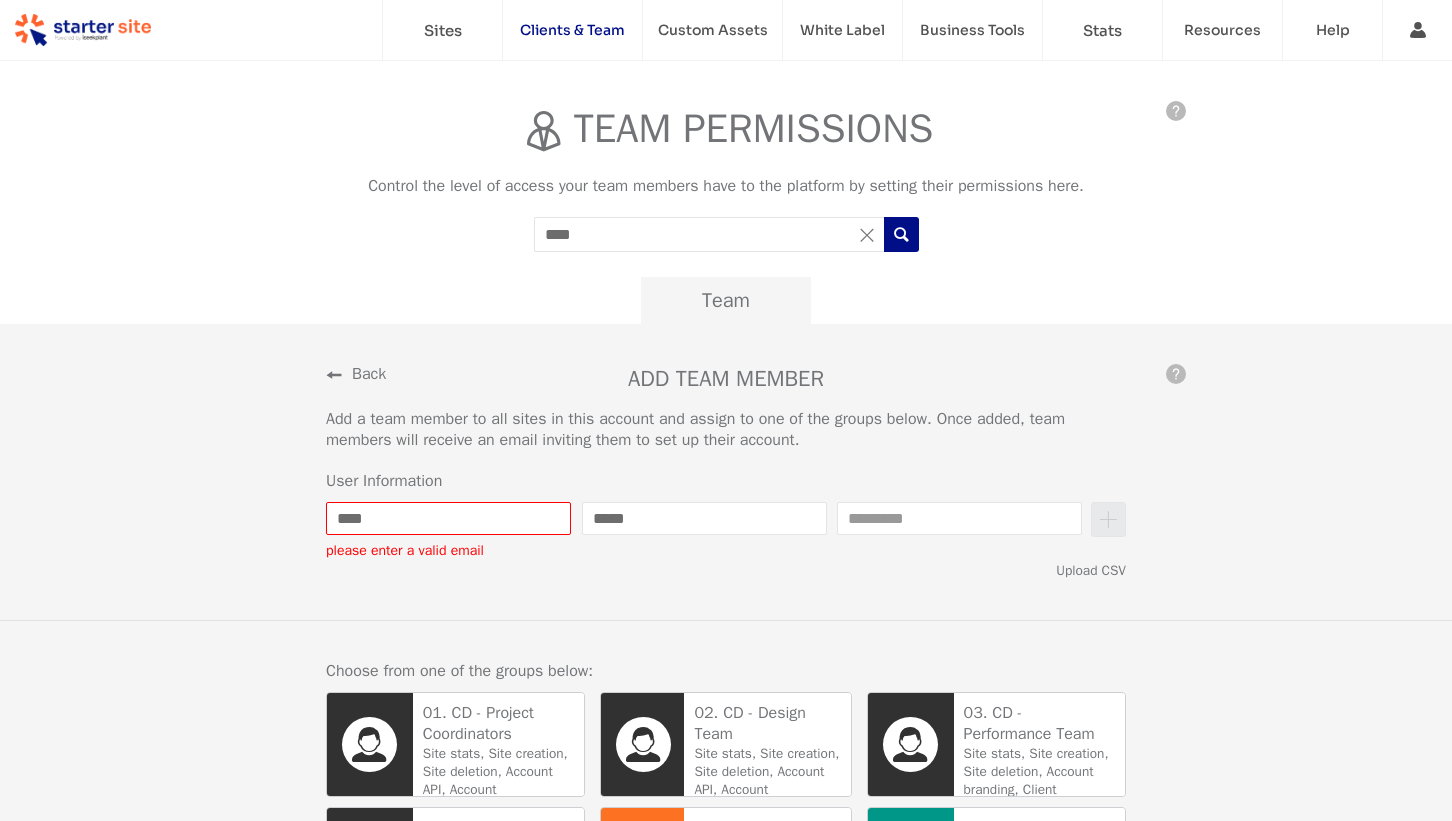 type on "*****" 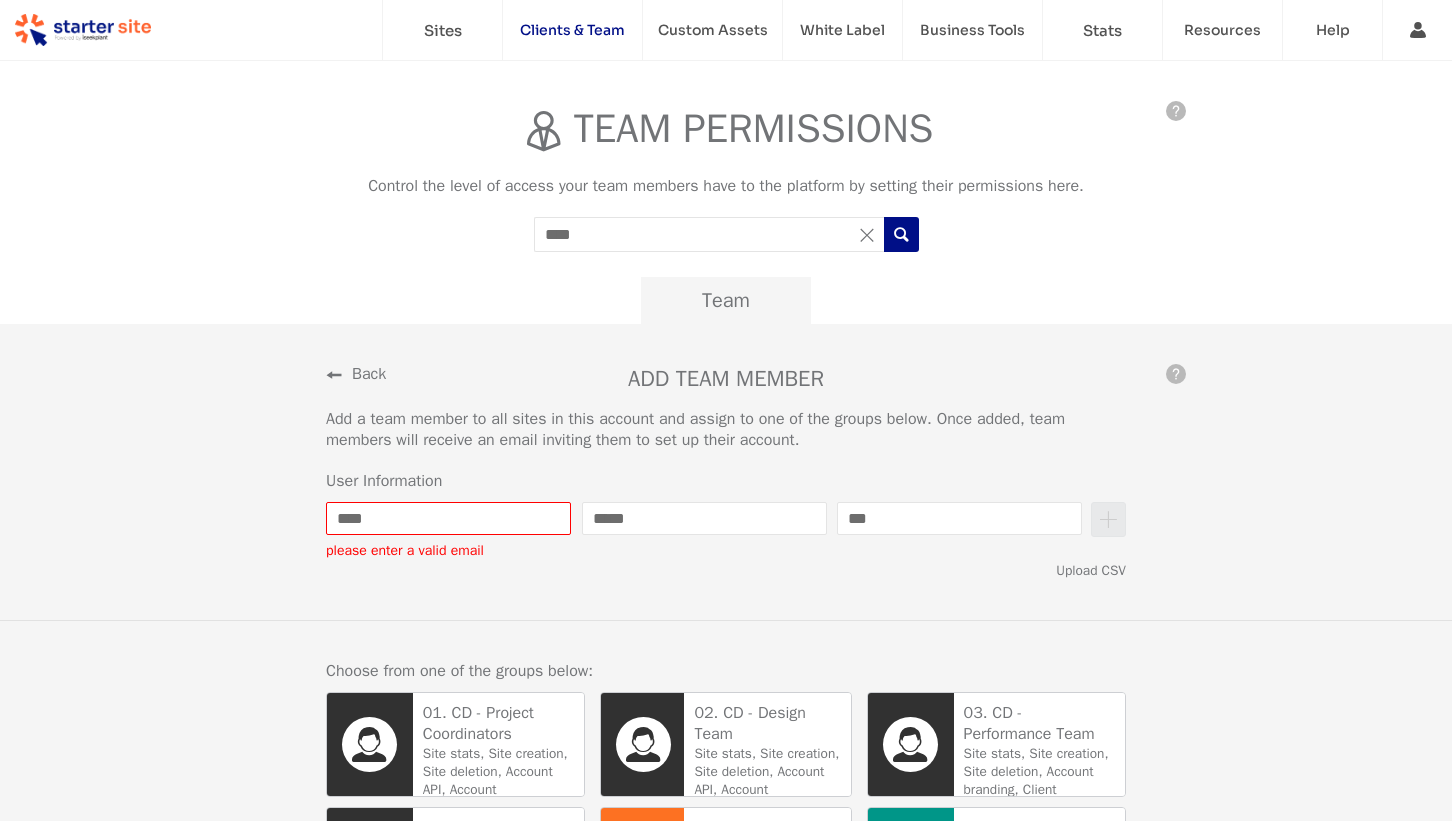 type on "***" 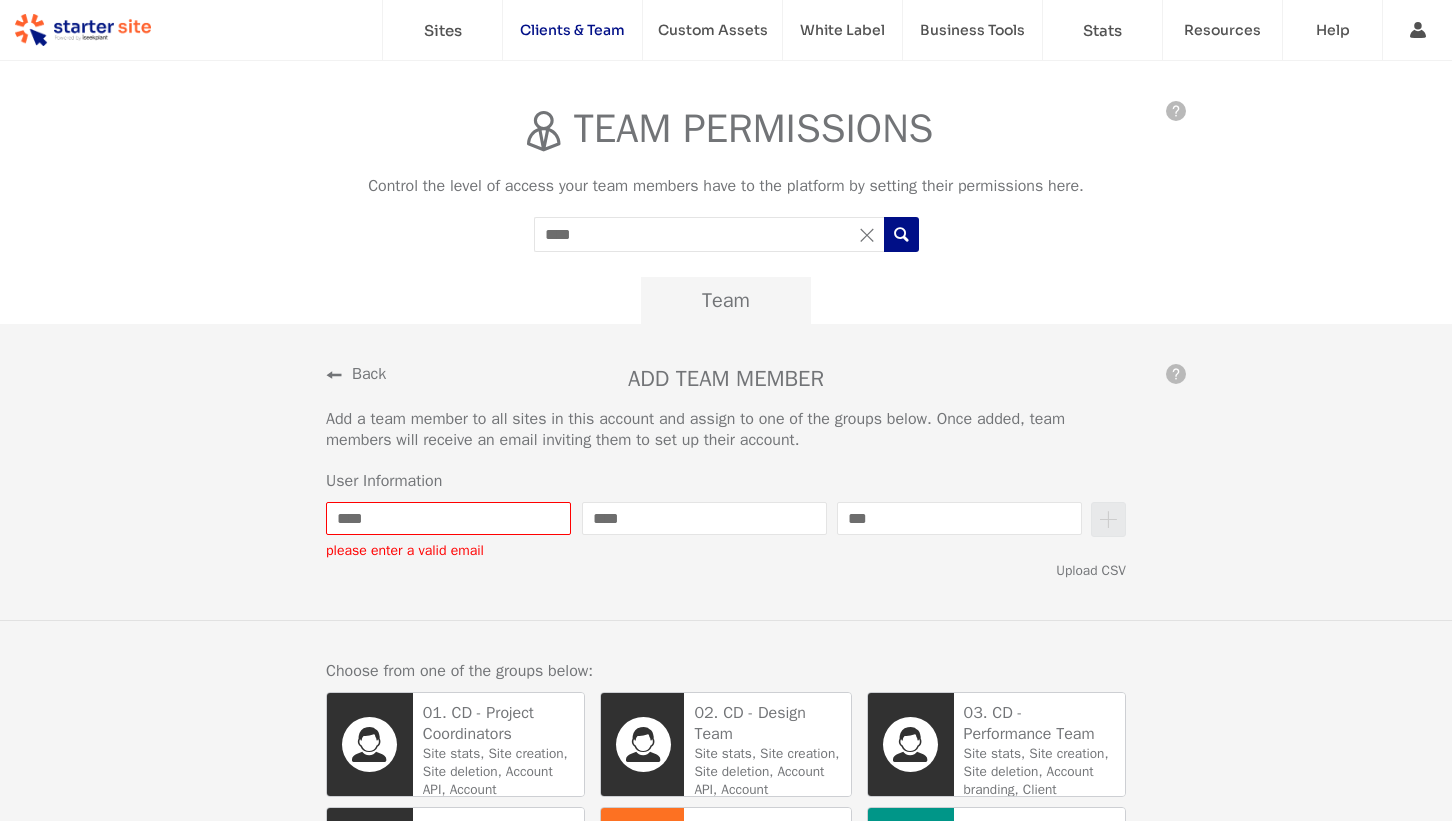 type on "****" 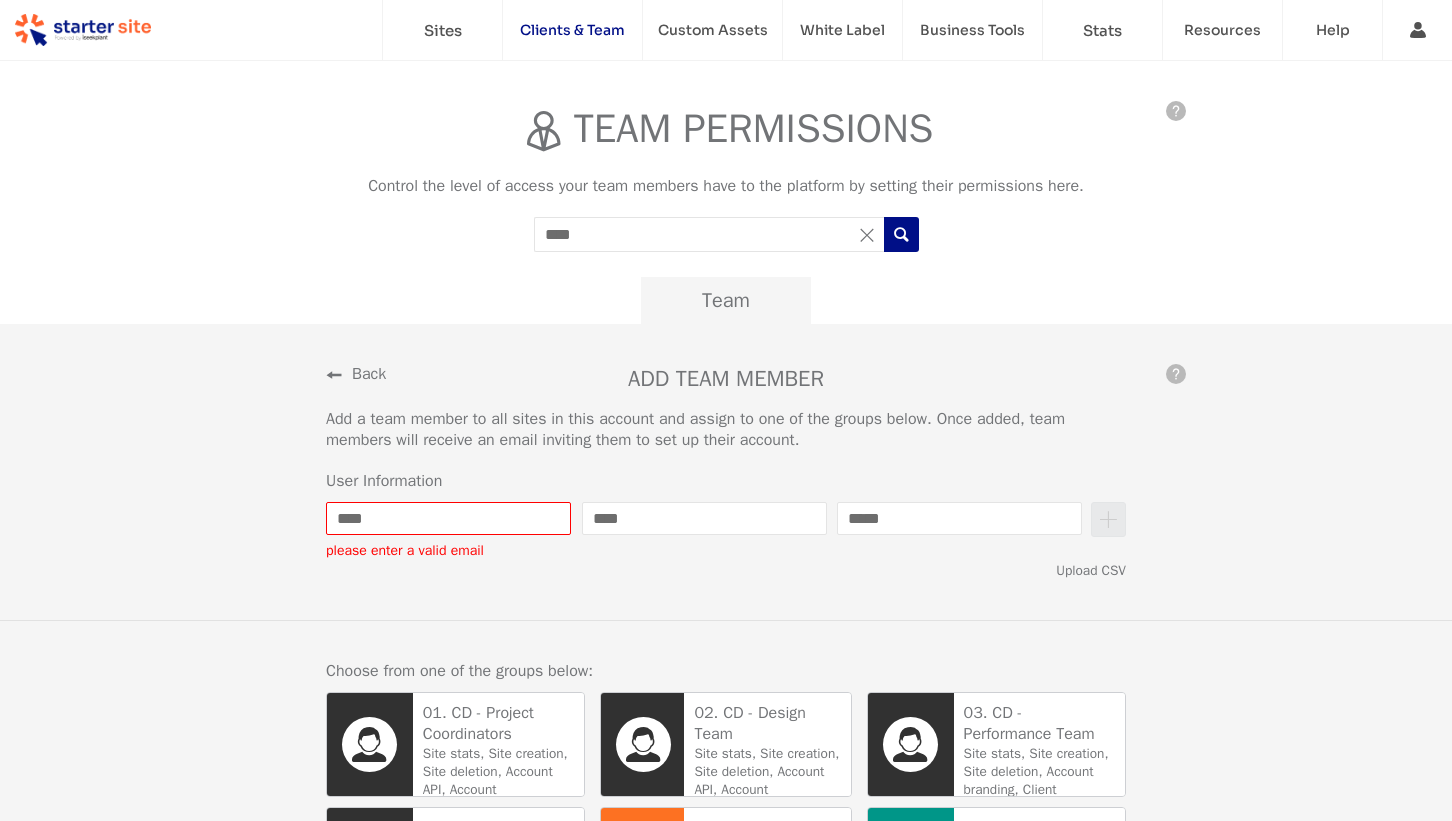 type on "*****" 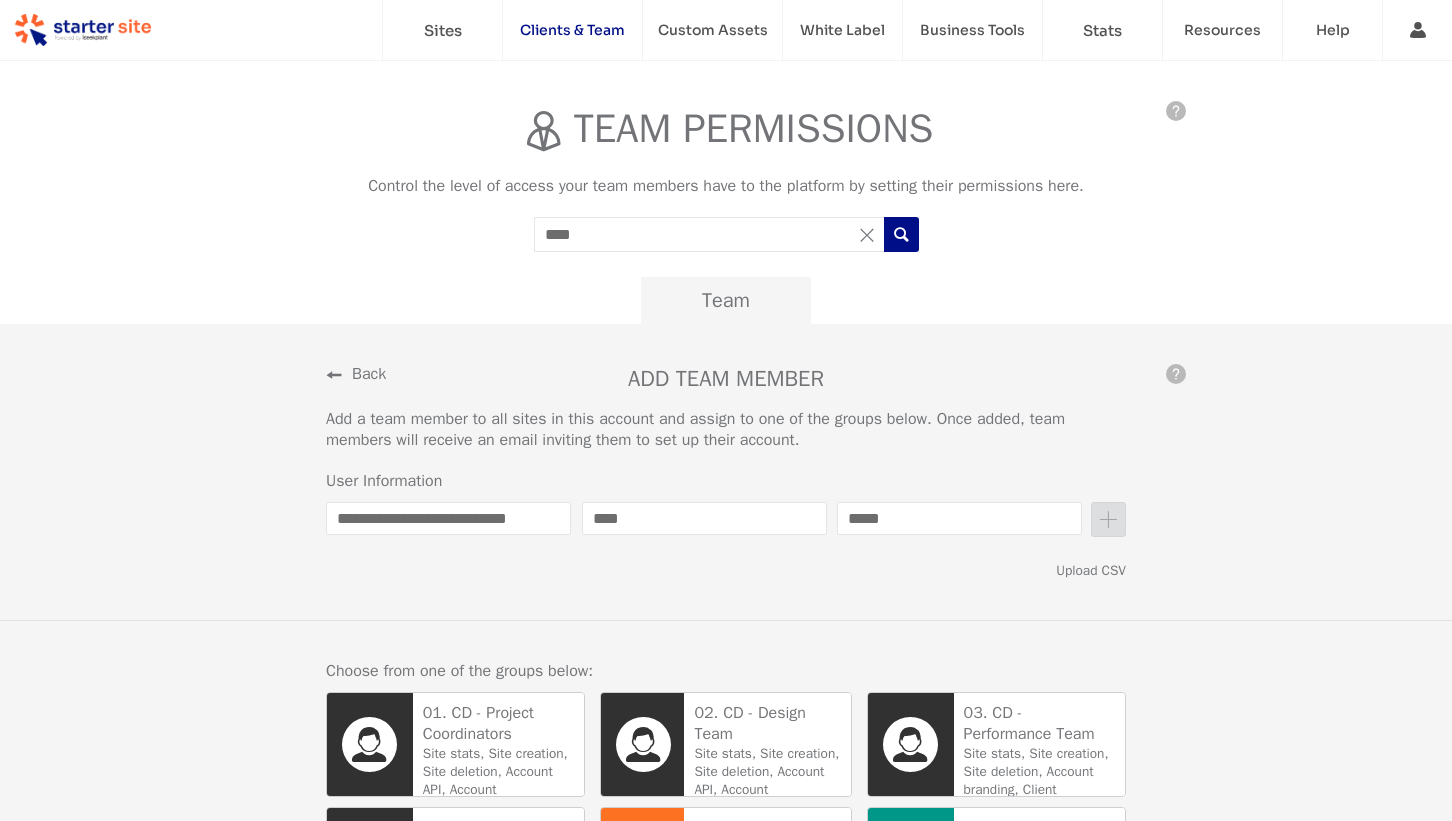 scroll, scrollTop: 0, scrollLeft: 0, axis: both 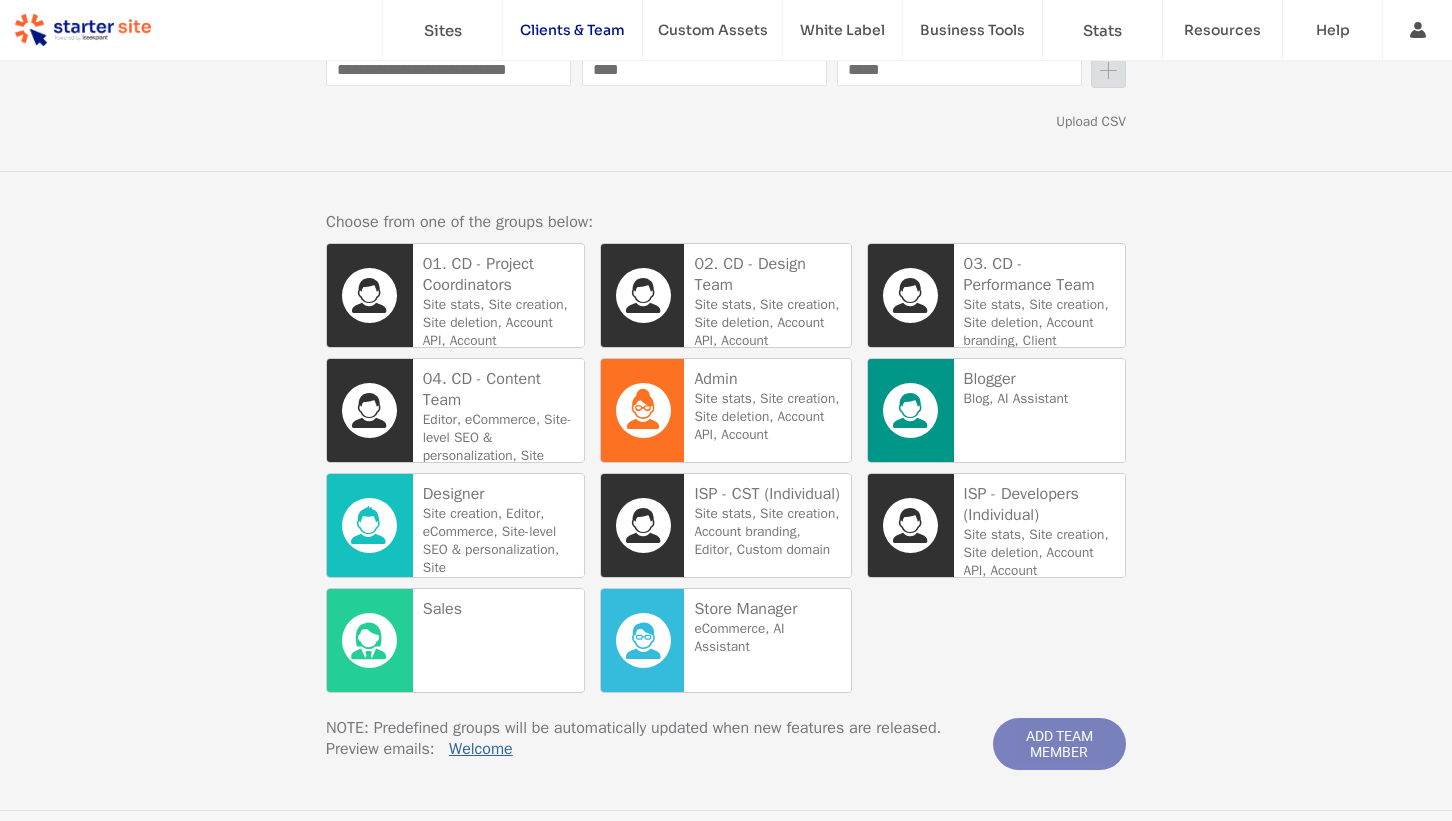 click on "Editor," 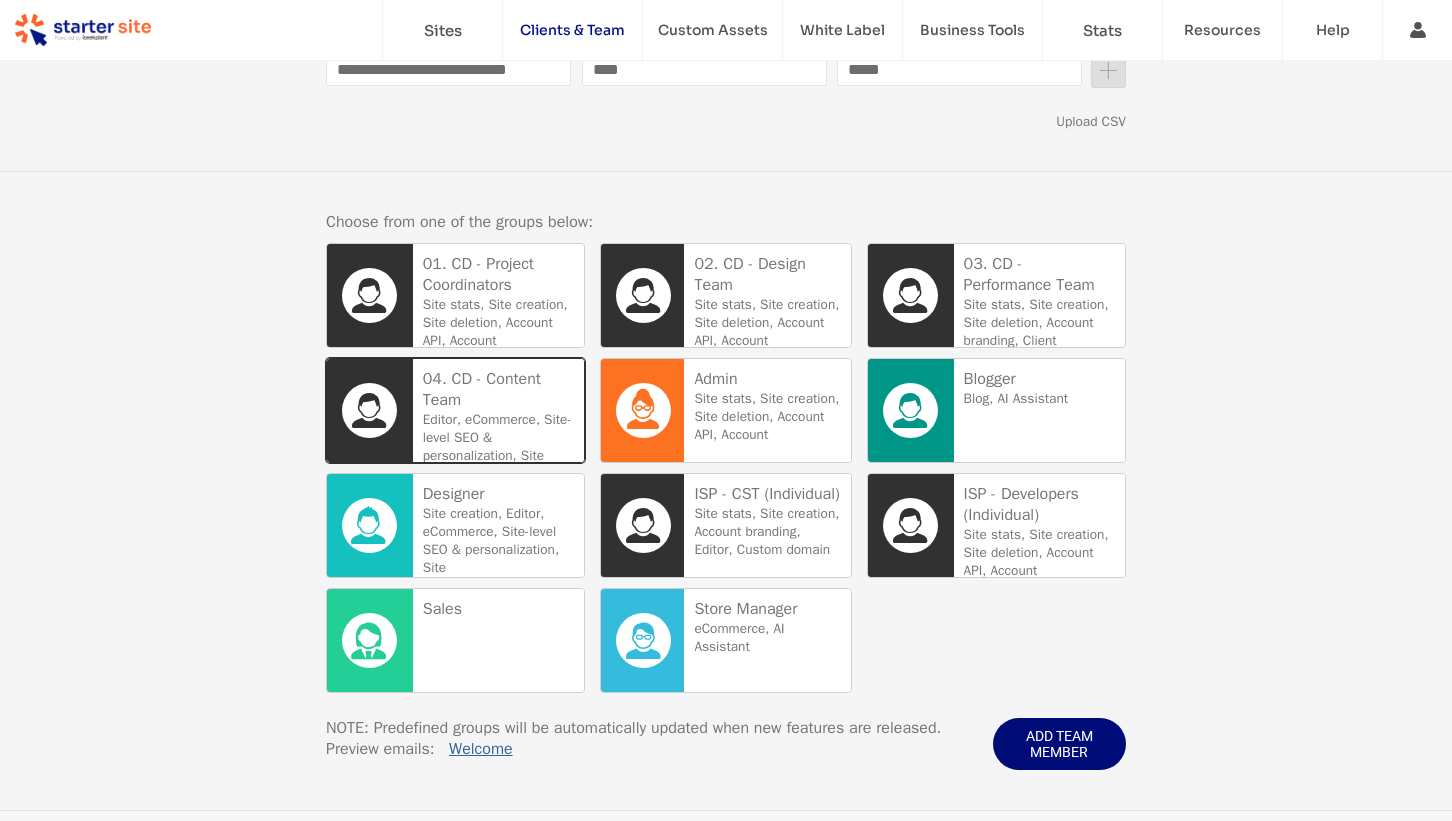 click on "ADD TEAM MEMBER" at bounding box center [1059, 744] 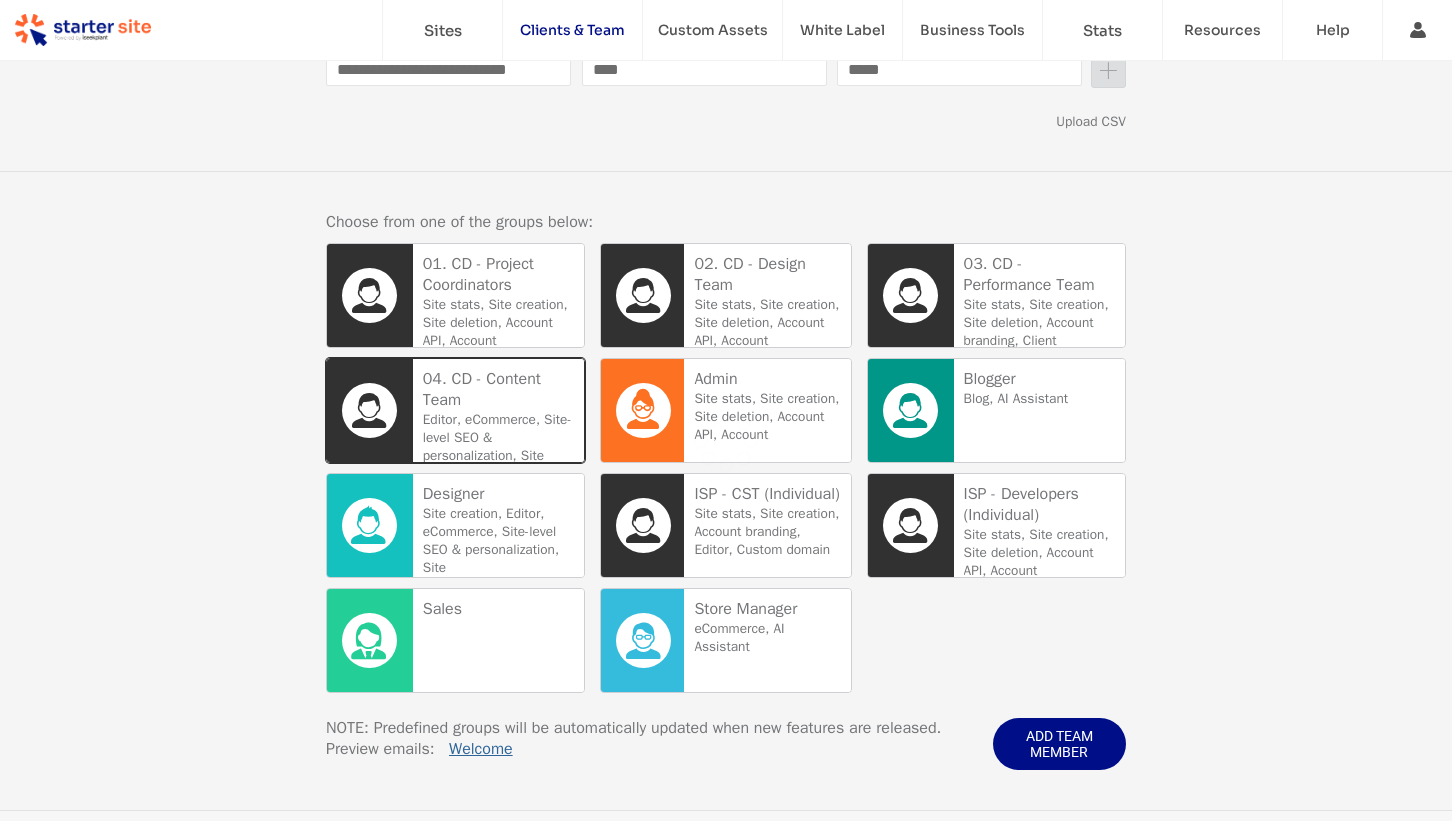 type 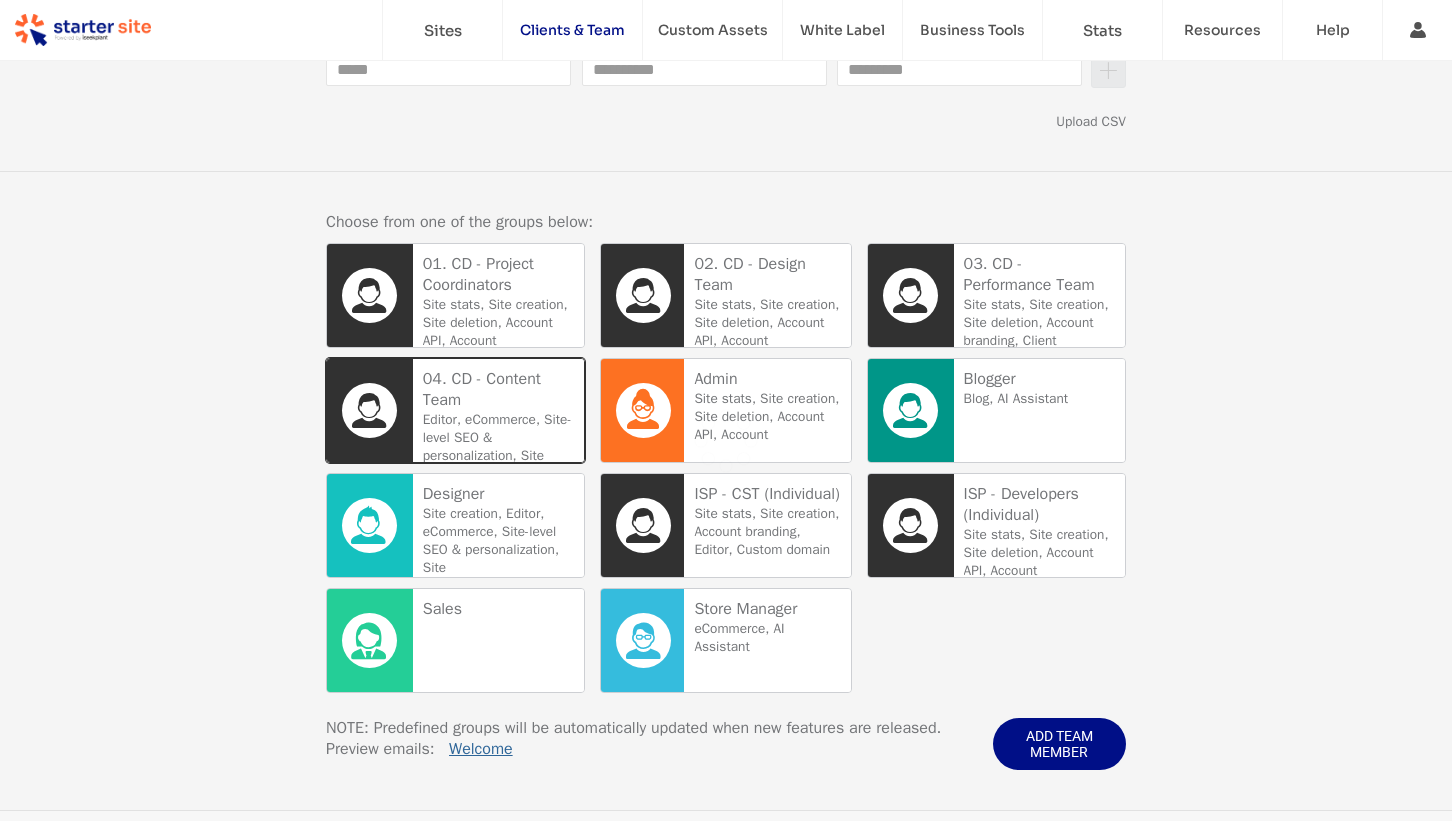 scroll, scrollTop: 449, scrollLeft: 0, axis: vertical 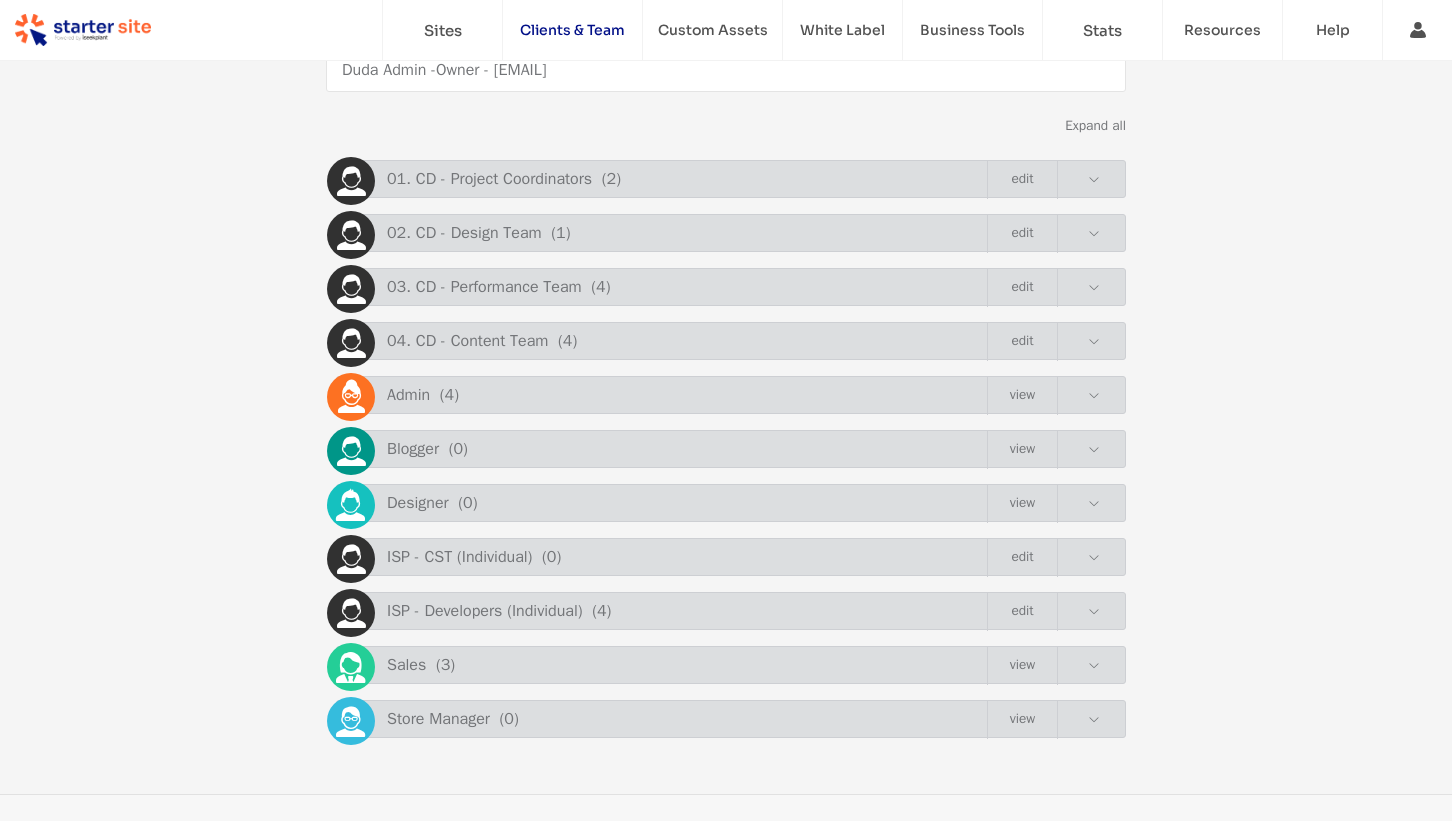 click on "[EMAIL]" 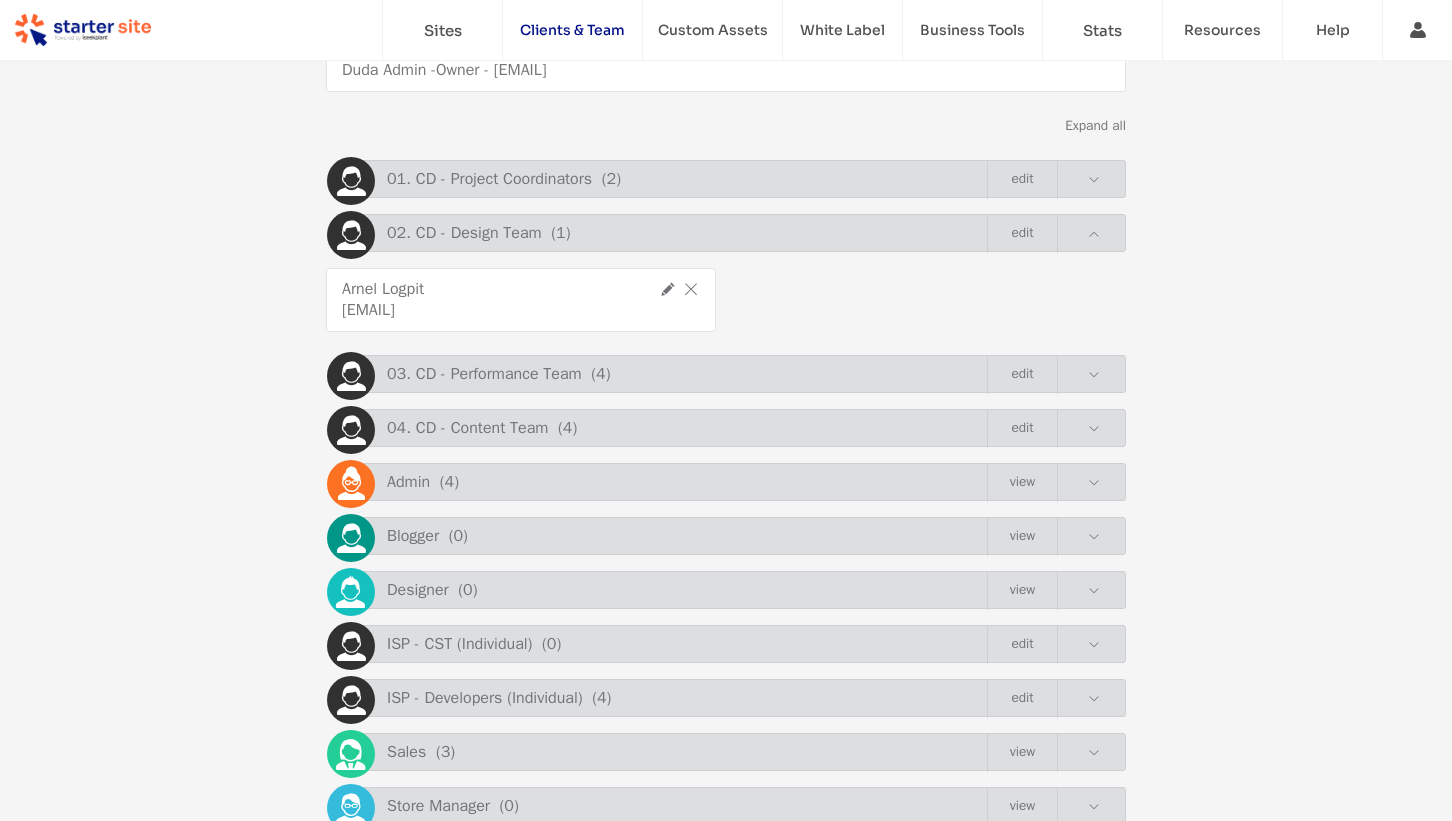 click at bounding box center (1094, 234) 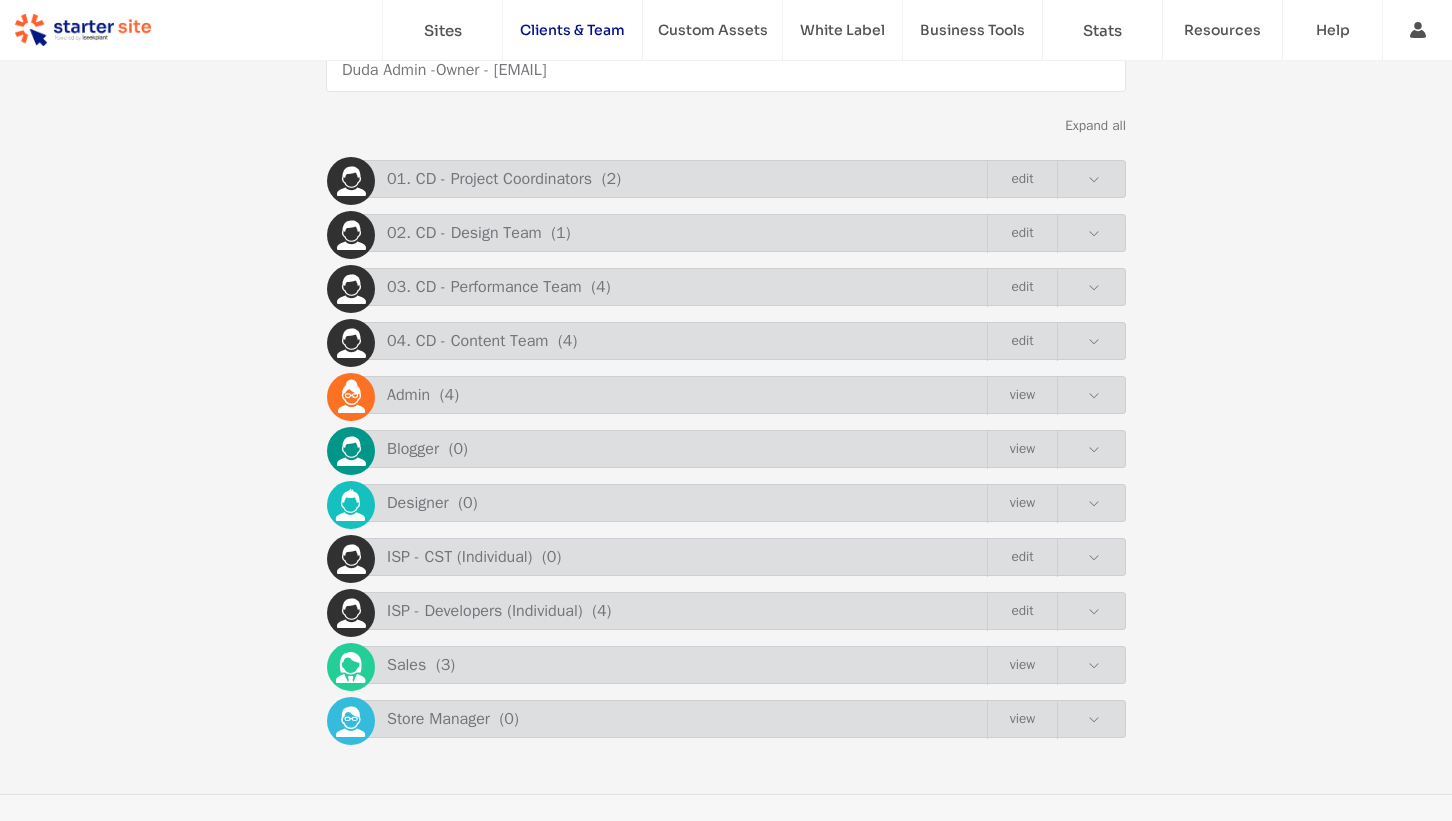 click at bounding box center (1094, 342) 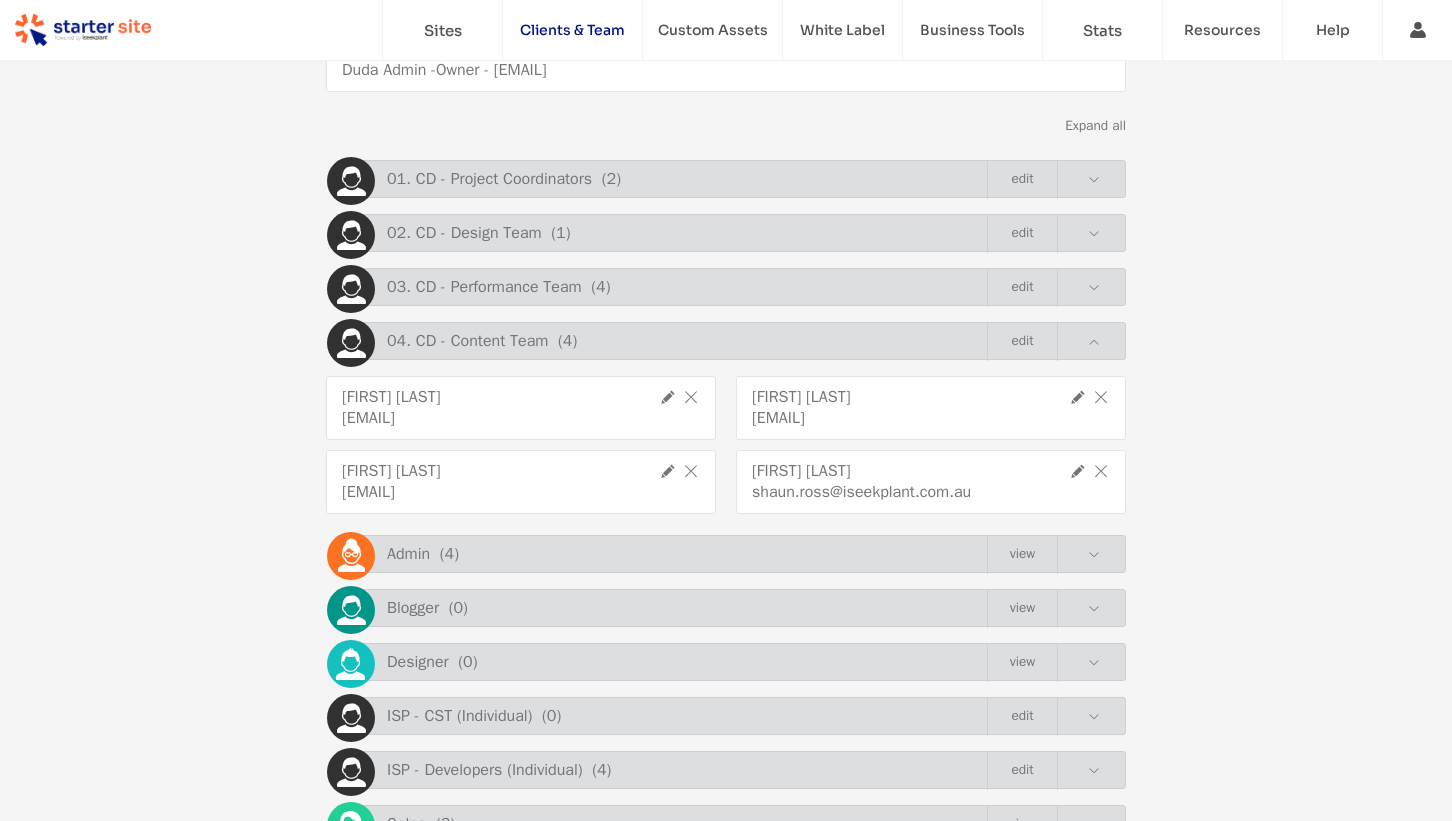 click on "[EMAIL]" 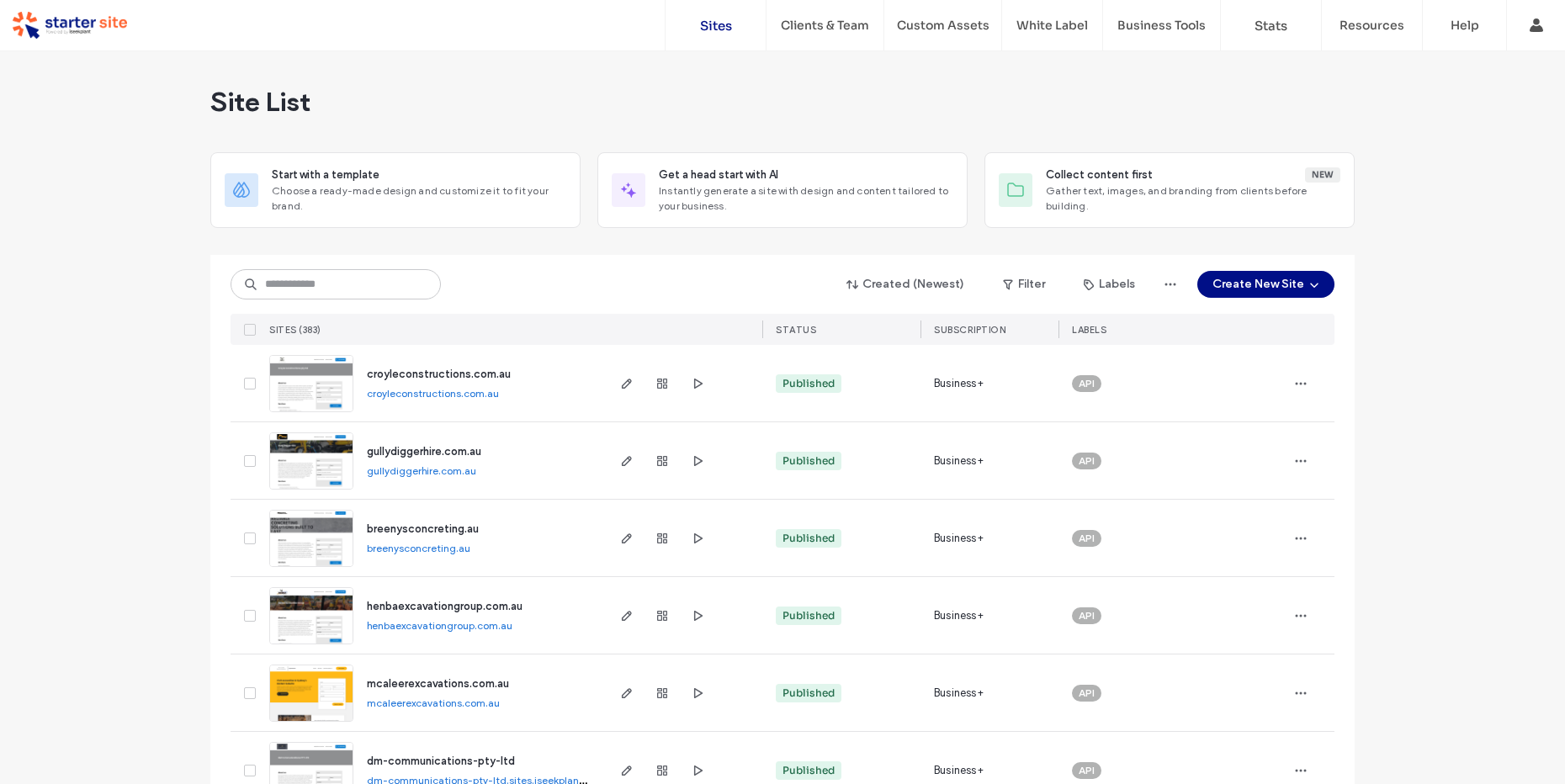 scroll, scrollTop: 0, scrollLeft: 0, axis: both 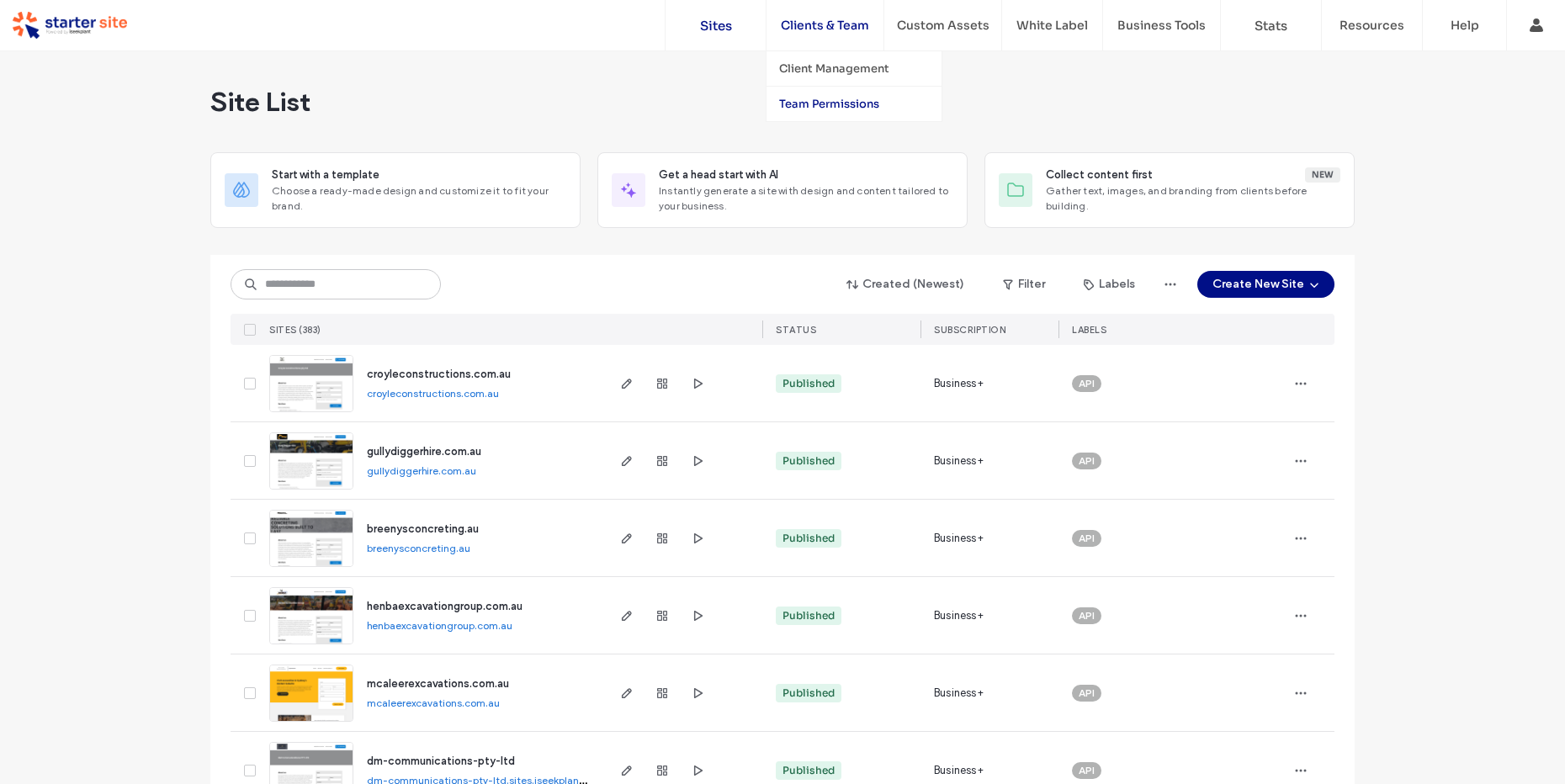 click on "Team Permissions" at bounding box center (829, 103) 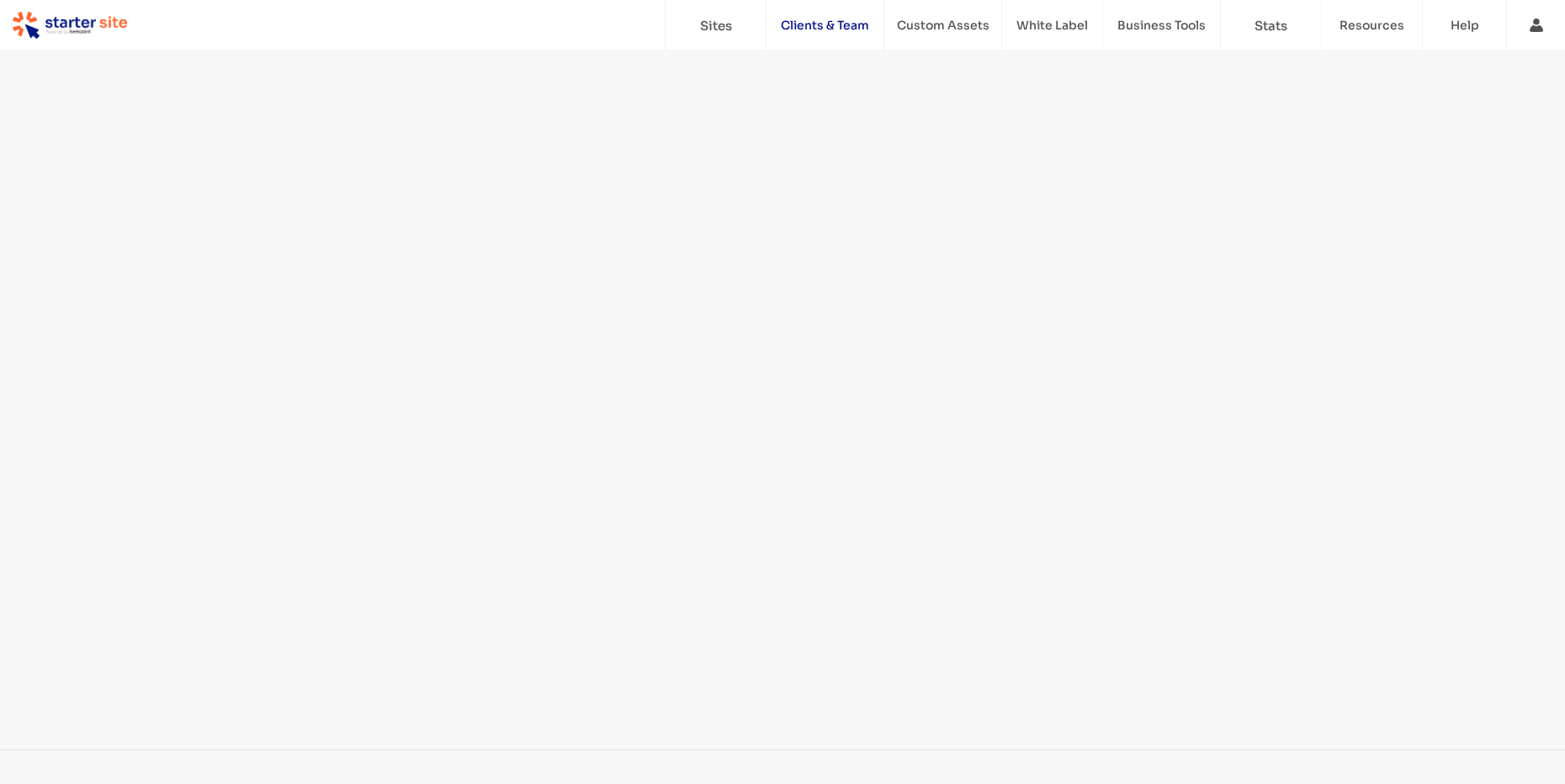 scroll, scrollTop: 0, scrollLeft: 0, axis: both 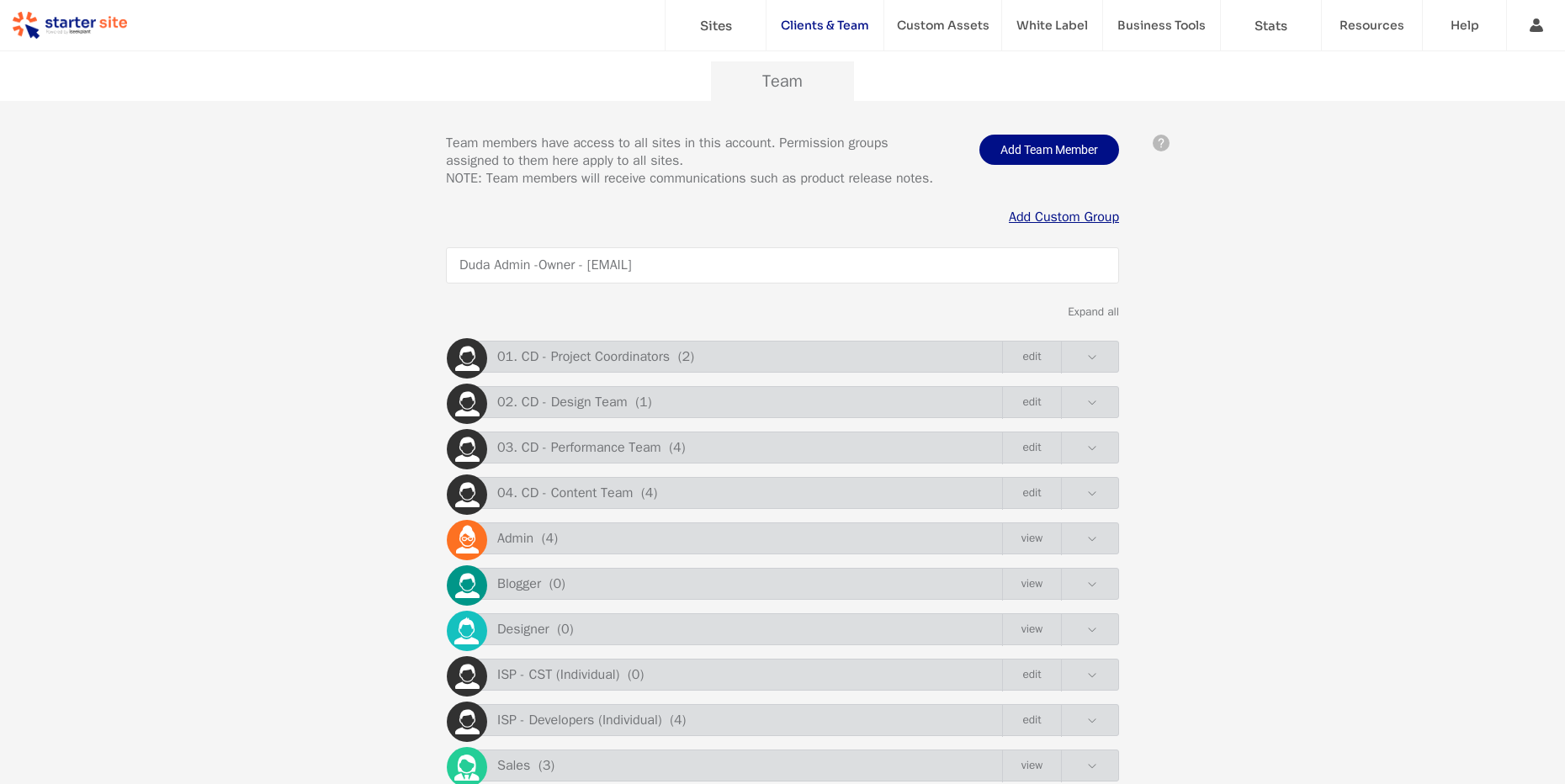 click at bounding box center (1092, 403) 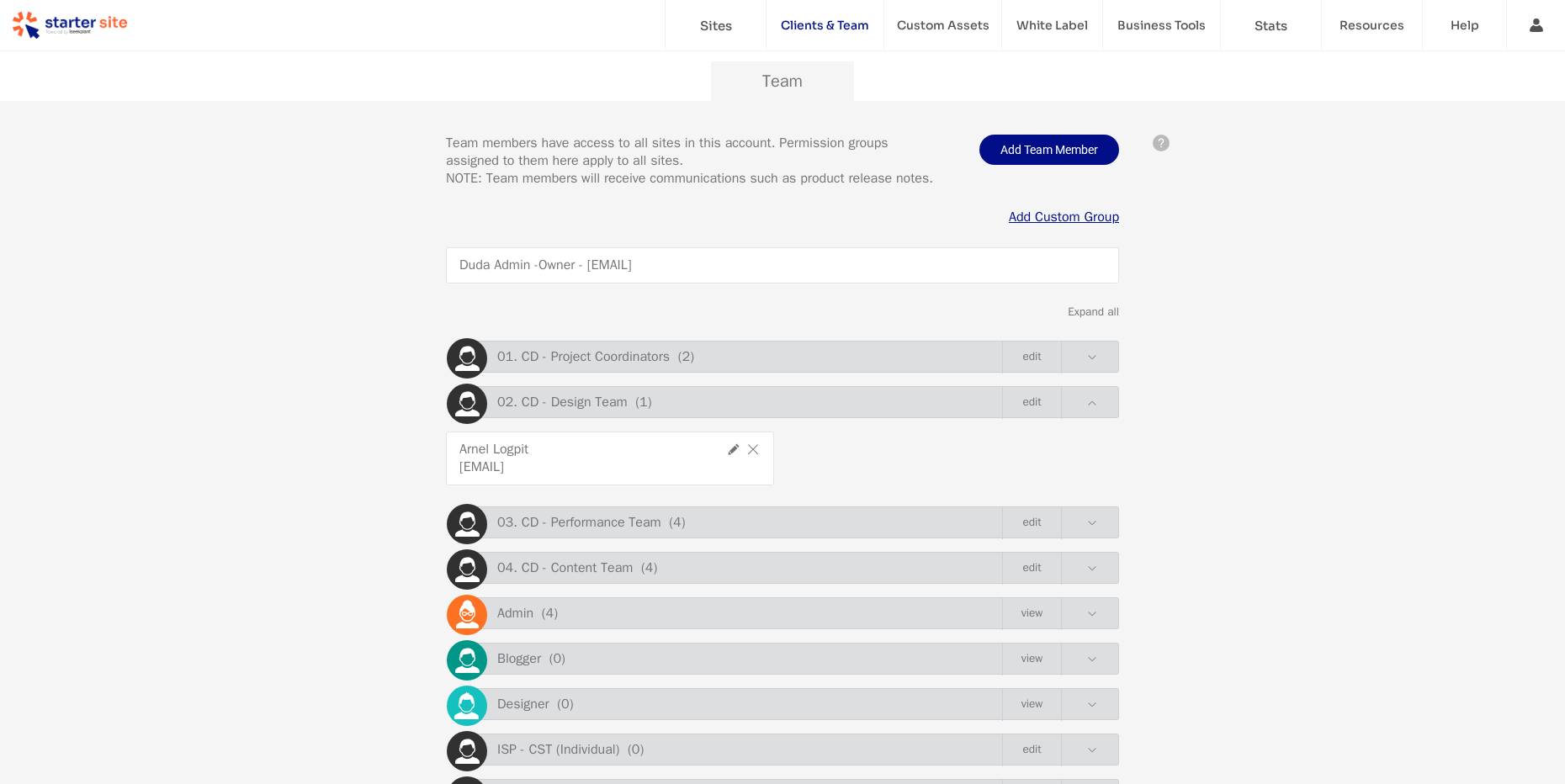 click on "03. CD - Performance Team    ( 4 )
Edit" at bounding box center [787, 522] 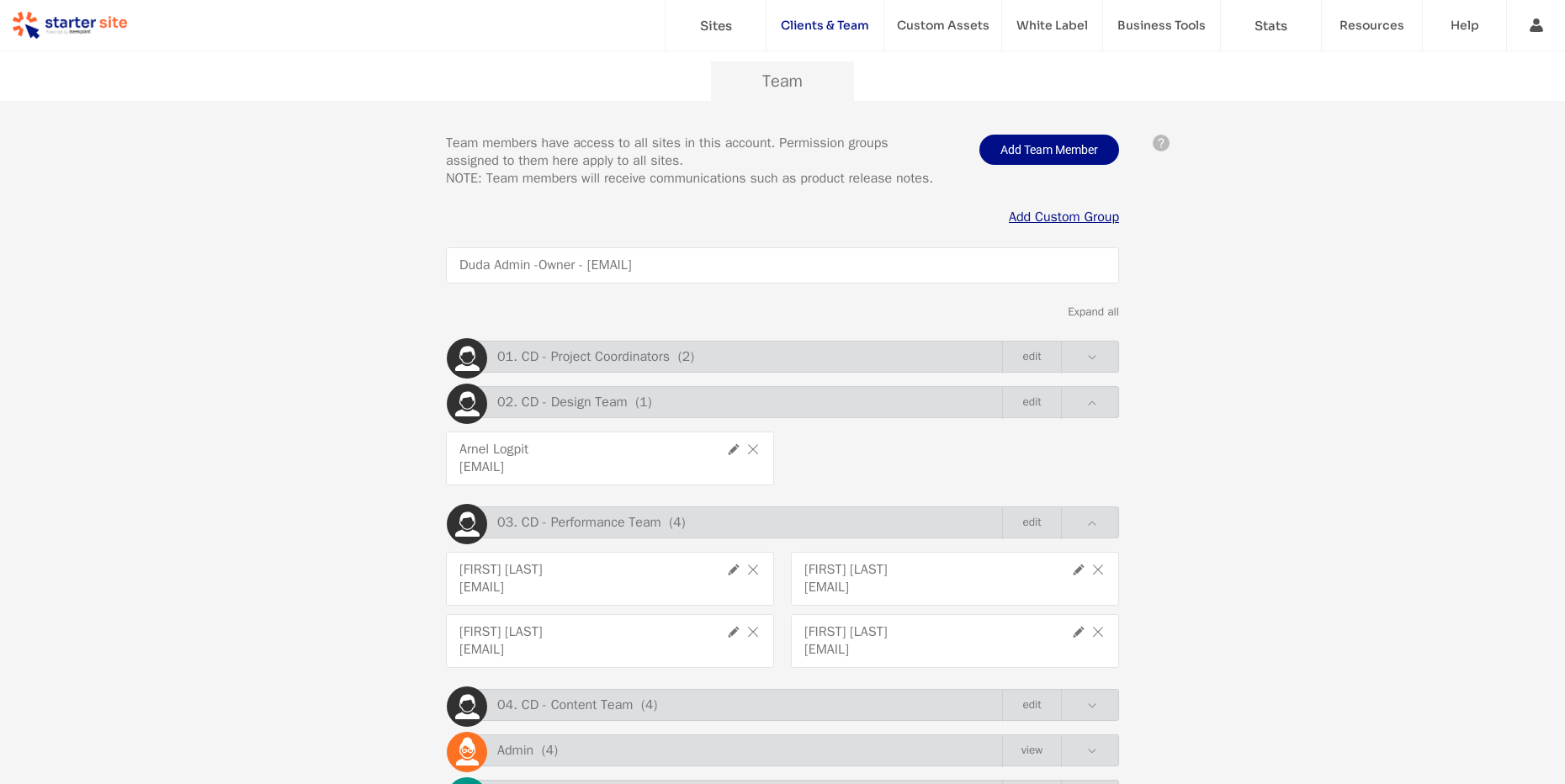 scroll, scrollTop: 308, scrollLeft: 0, axis: vertical 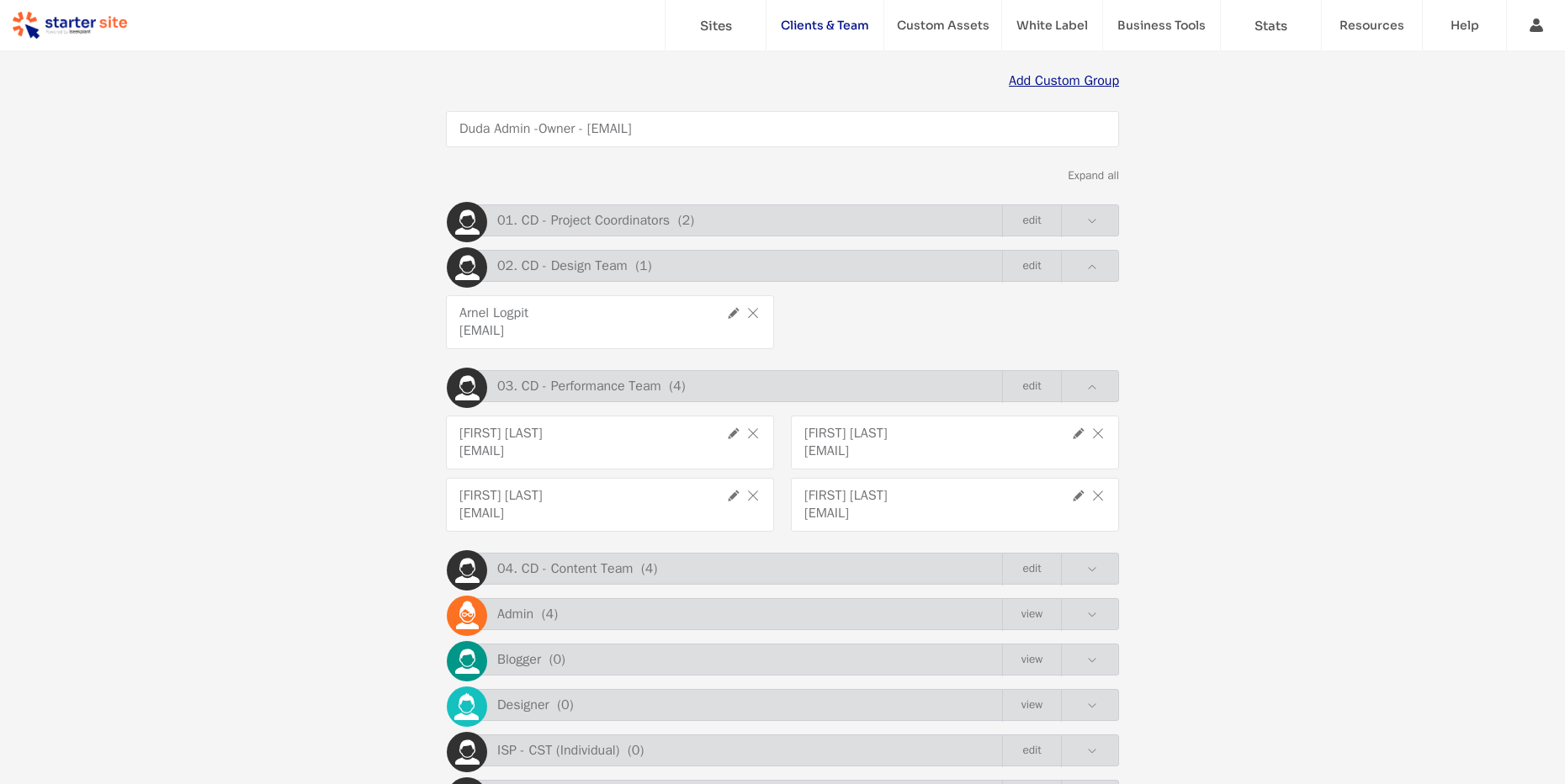 click at bounding box center (1092, 569) 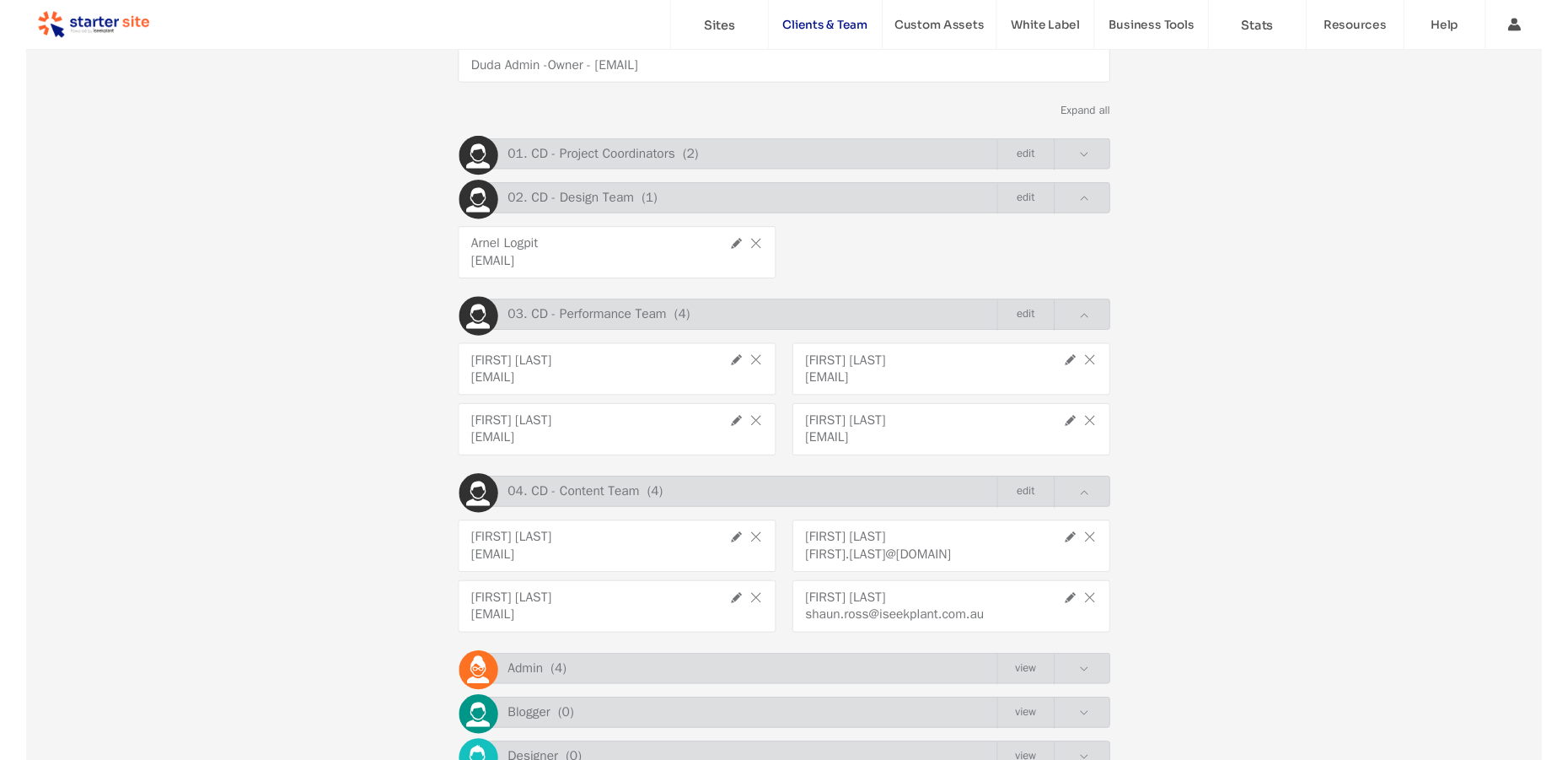 scroll, scrollTop: 448, scrollLeft: 0, axis: vertical 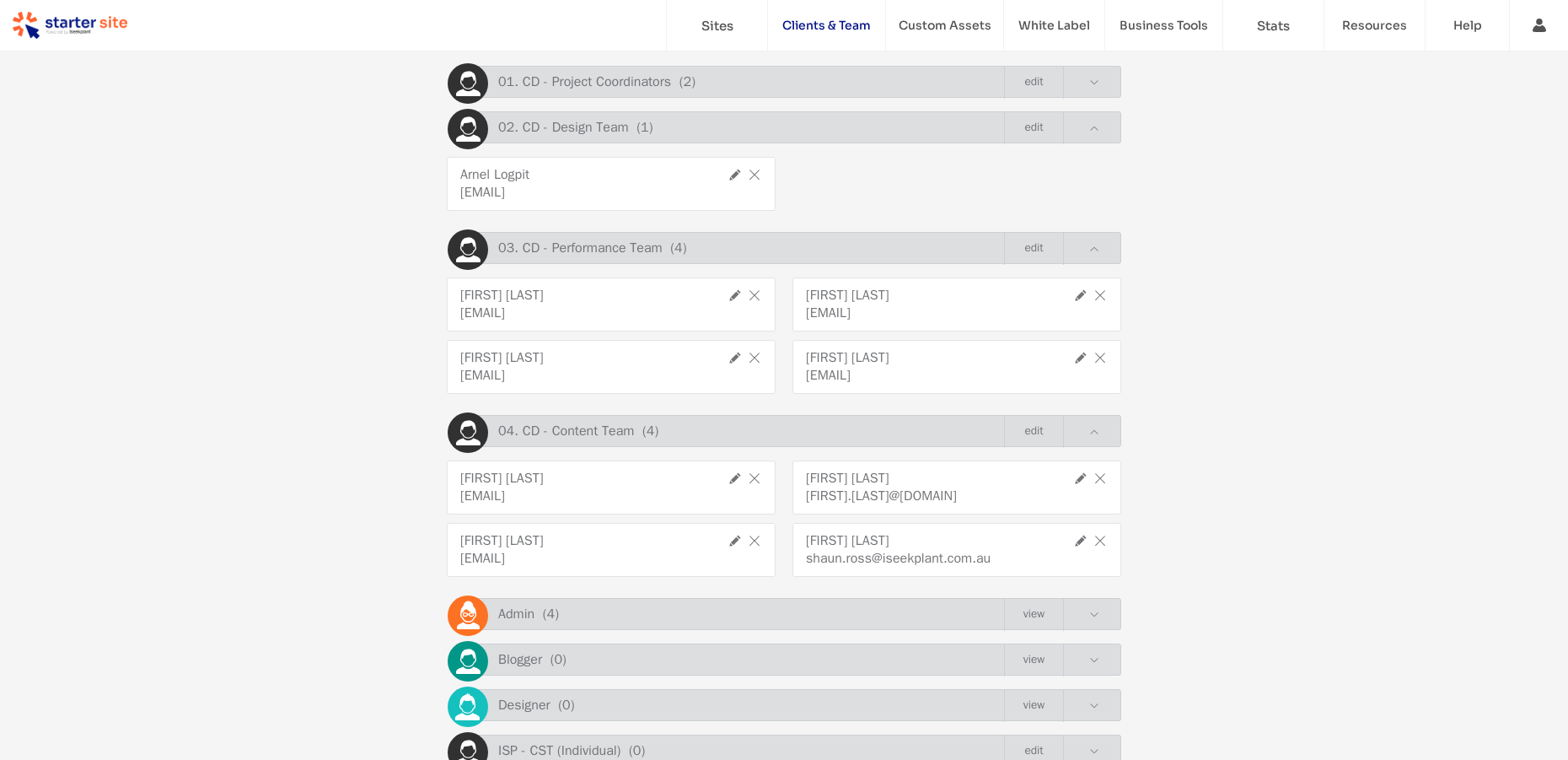 click on "[EMAIL]" 